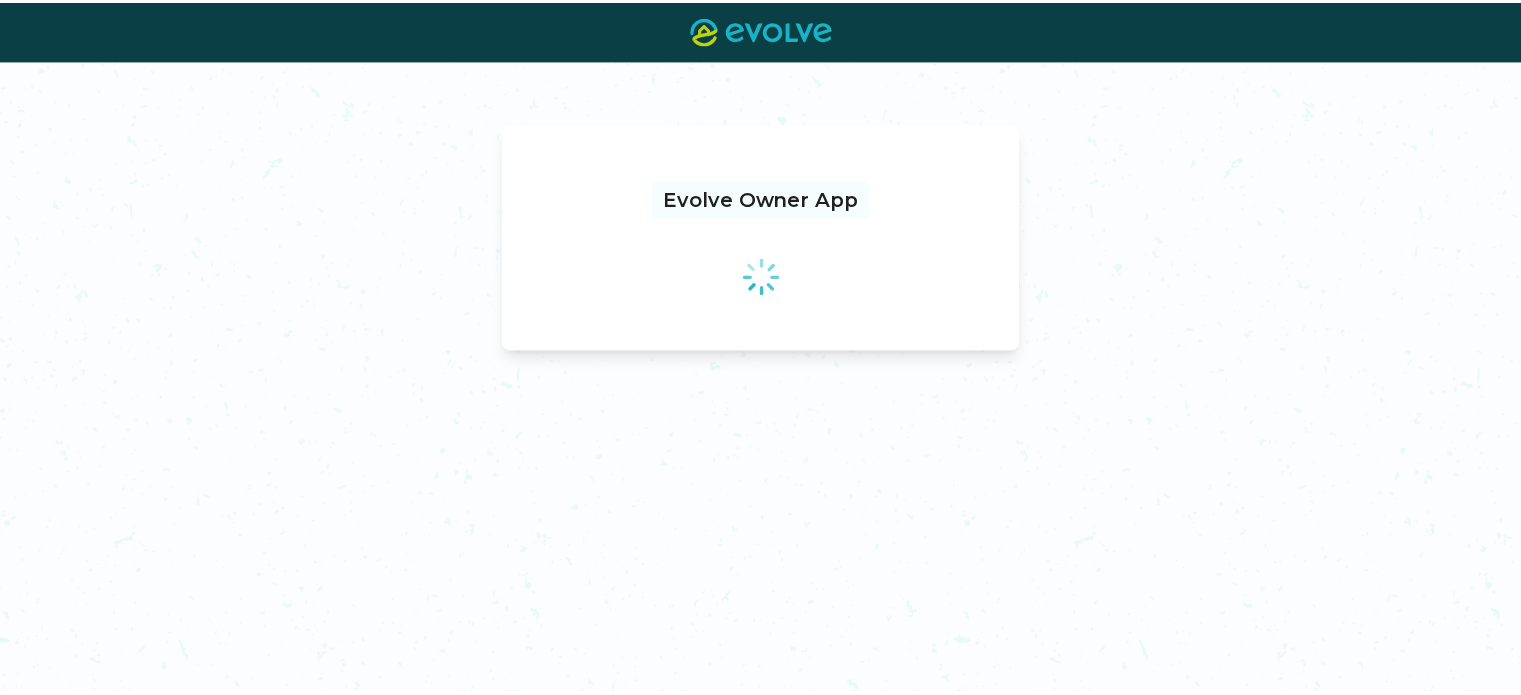 scroll, scrollTop: 0, scrollLeft: 0, axis: both 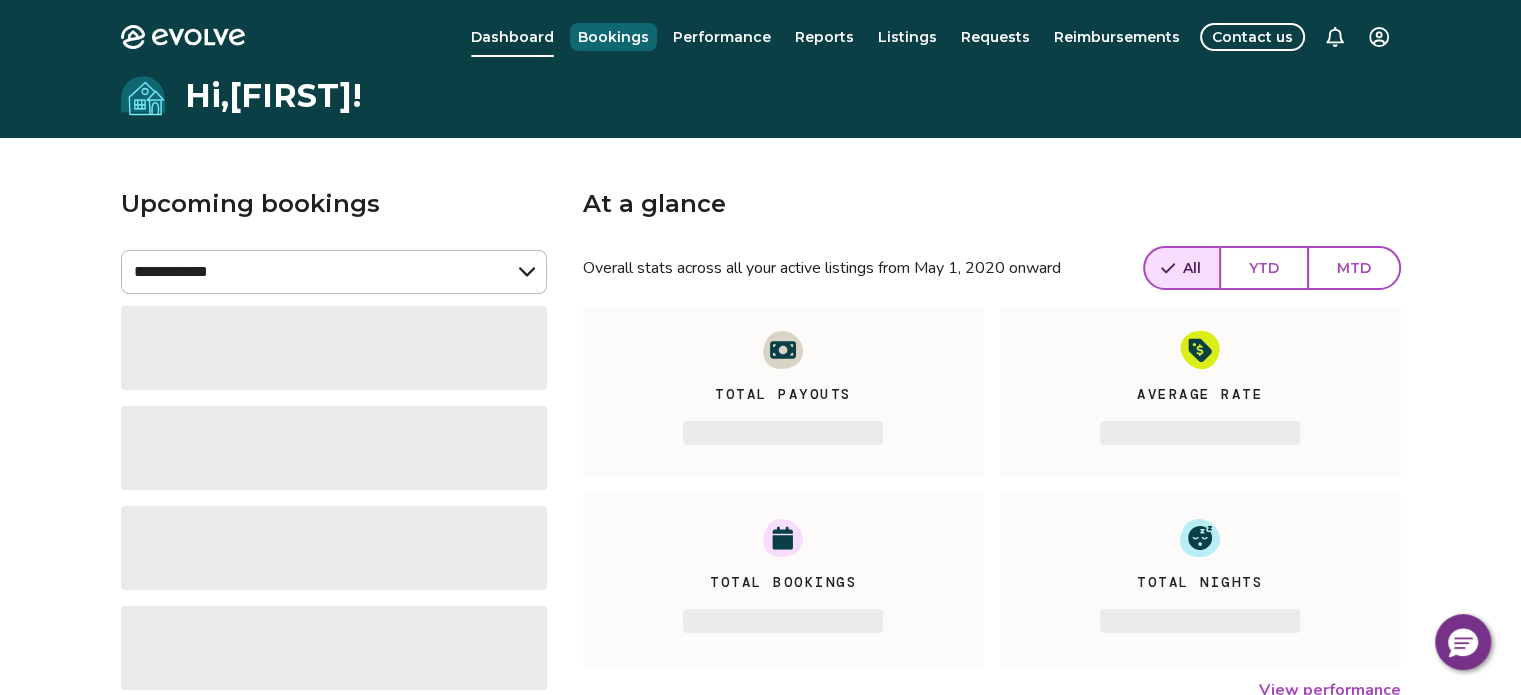 click on "Bookings" at bounding box center (613, 37) 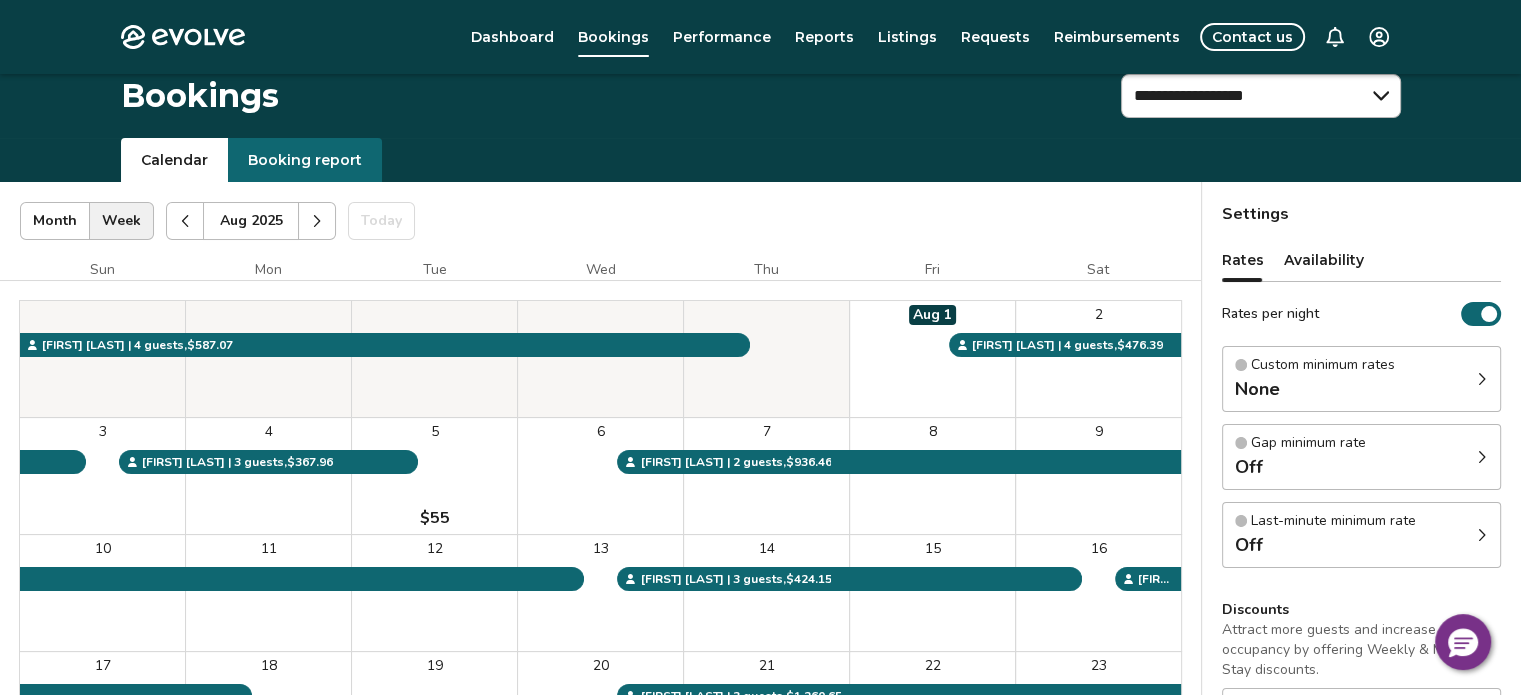 scroll, scrollTop: 200, scrollLeft: 0, axis: vertical 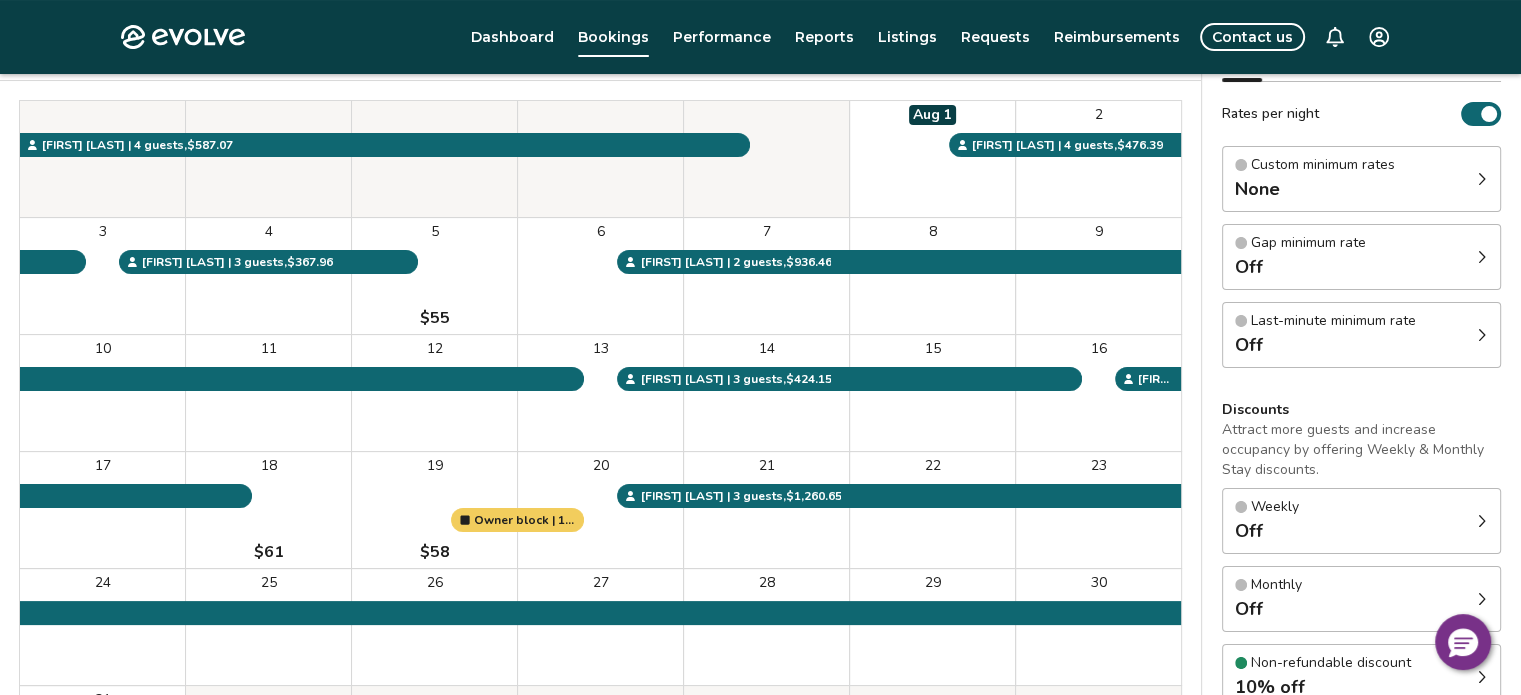 click on "Sun Mon Tue Wed Thu Fri Sat [DATE] 1 2 3 4 5 $55 6 7 8 9 10 11 12 13 14 15 16 17 18 $61 19 $58 20 21 22 23 24 25 26 27 28 29 30 31 $83 Owner block | 1 nights,  Not ready to accept bookings at this time [FIRST] [LAST] | 3 guests ,  $424.15 [FIRST] [LAST] | 4 guests ,  $587.07 [FIRST] [LAST] | 2 guests ,  $407.58 [FIRST] [LAST] | 2 guests ,  $936.46 [FIRST] [LAST] | 4 guests ,  $476.39 [FIRST] [LAST] | 3 guests ,  $367.96 [FIRST] [LAST] | 3 guests ,  $1,260.65 Booking Pending Evolve/Owner" at bounding box center [600, 451] 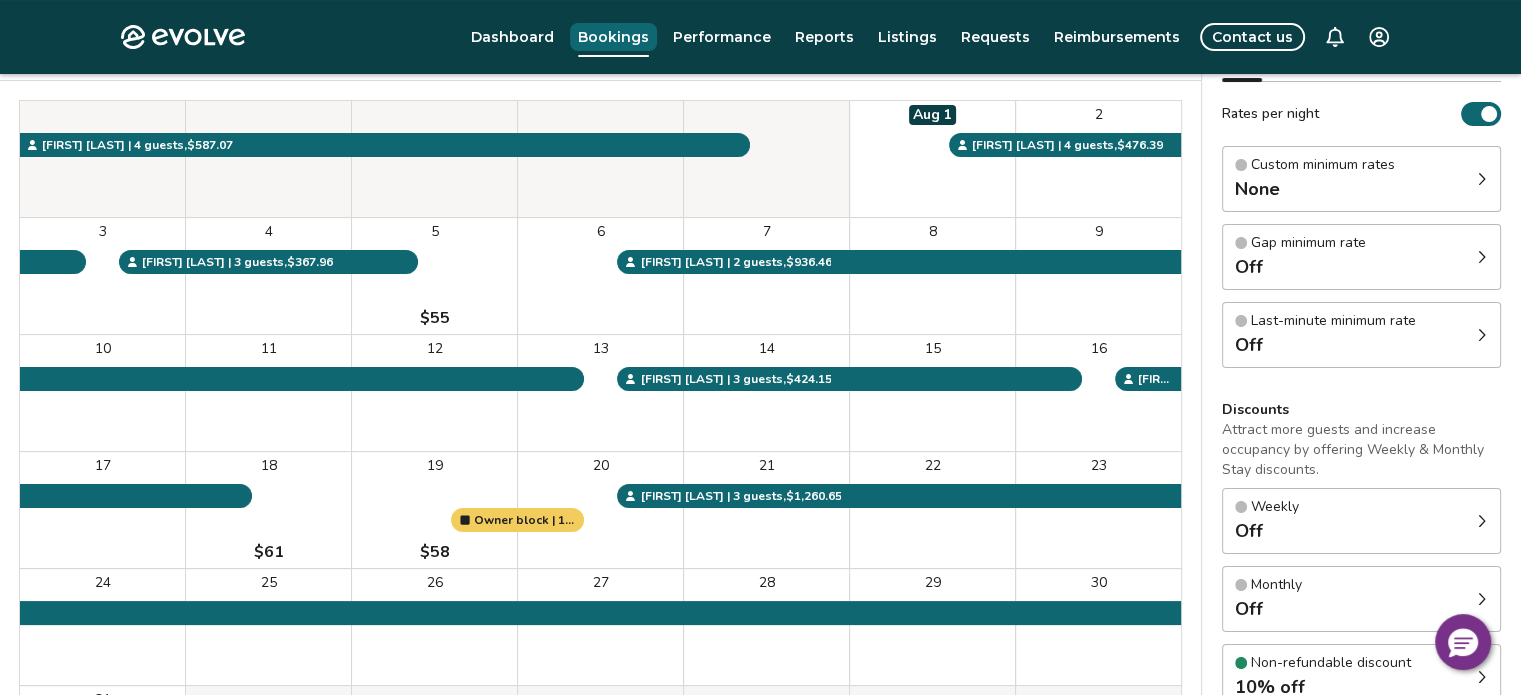 click on "Bookings" at bounding box center [613, 37] 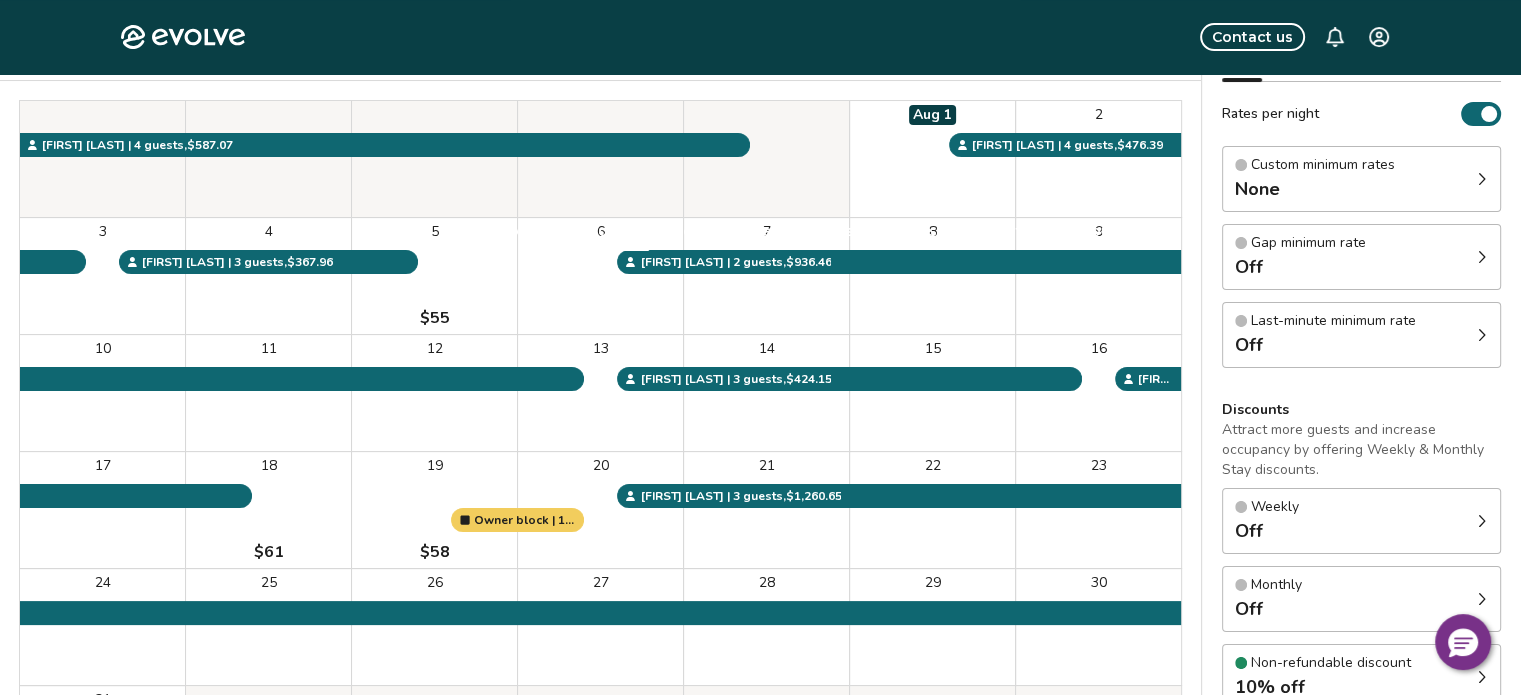 scroll, scrollTop: 0, scrollLeft: 0, axis: both 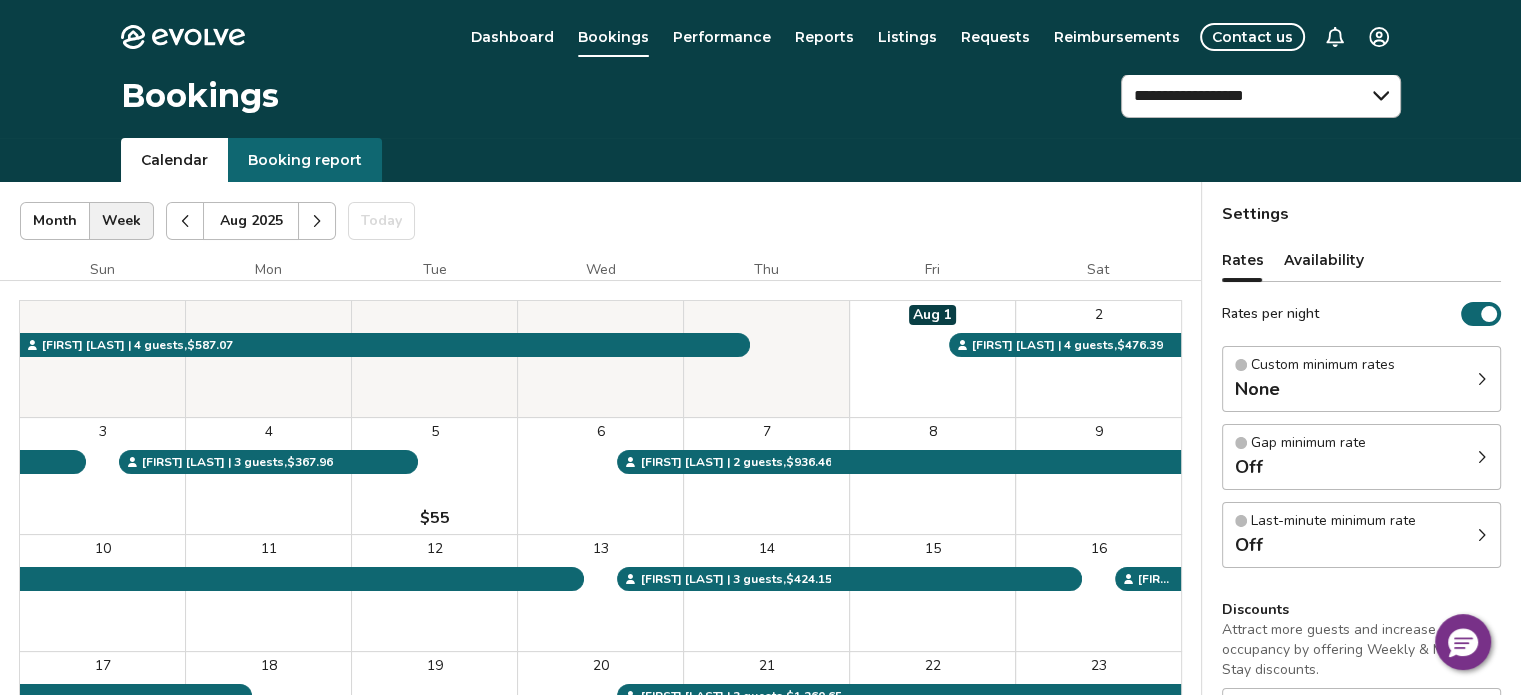 click 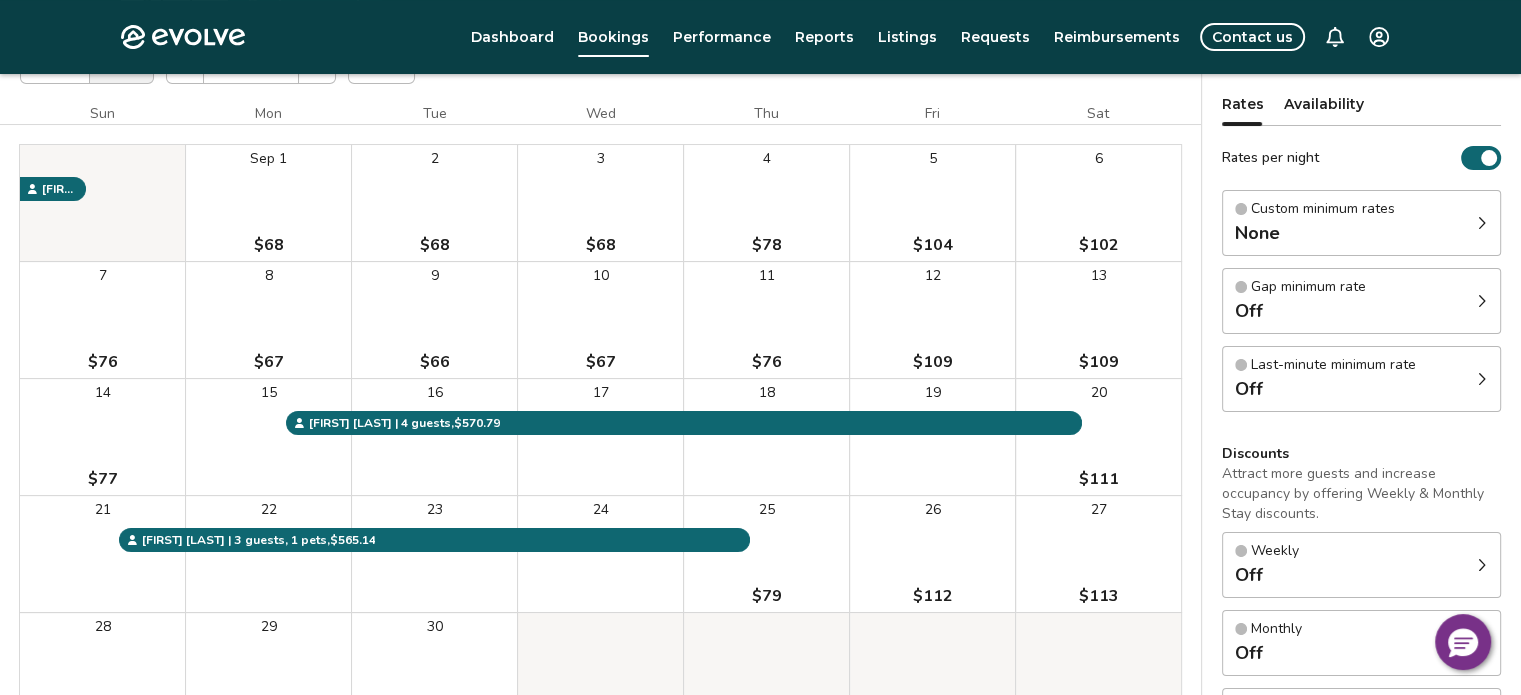 scroll, scrollTop: 0, scrollLeft: 0, axis: both 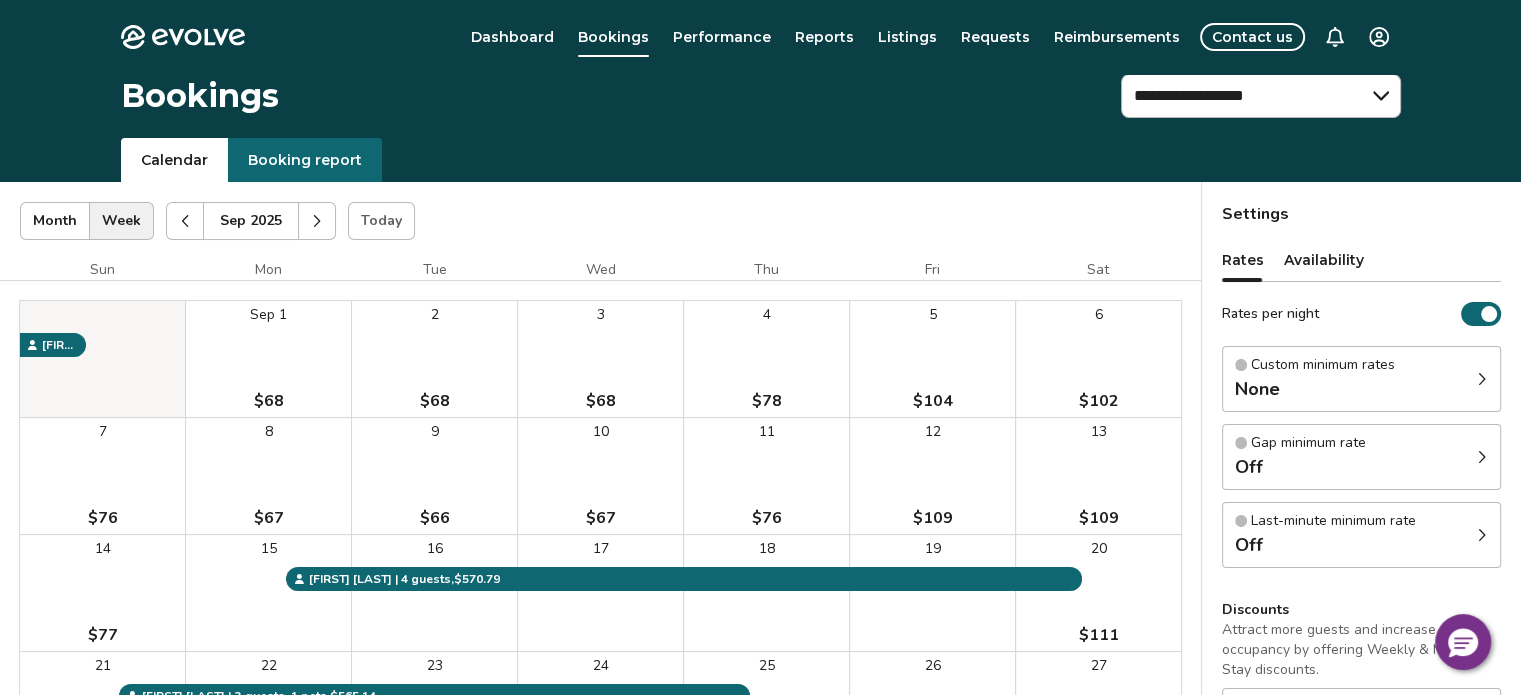 click at bounding box center [317, 221] 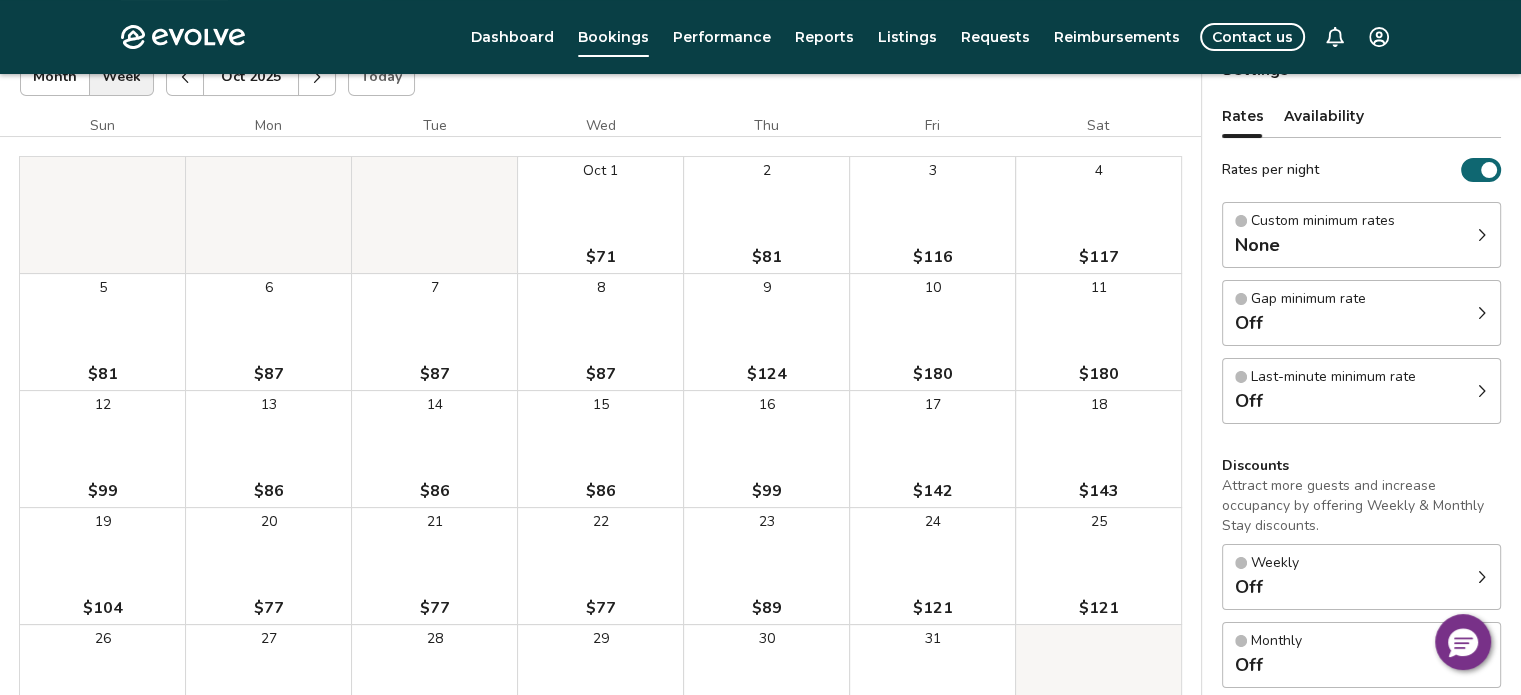 scroll, scrollTop: 0, scrollLeft: 0, axis: both 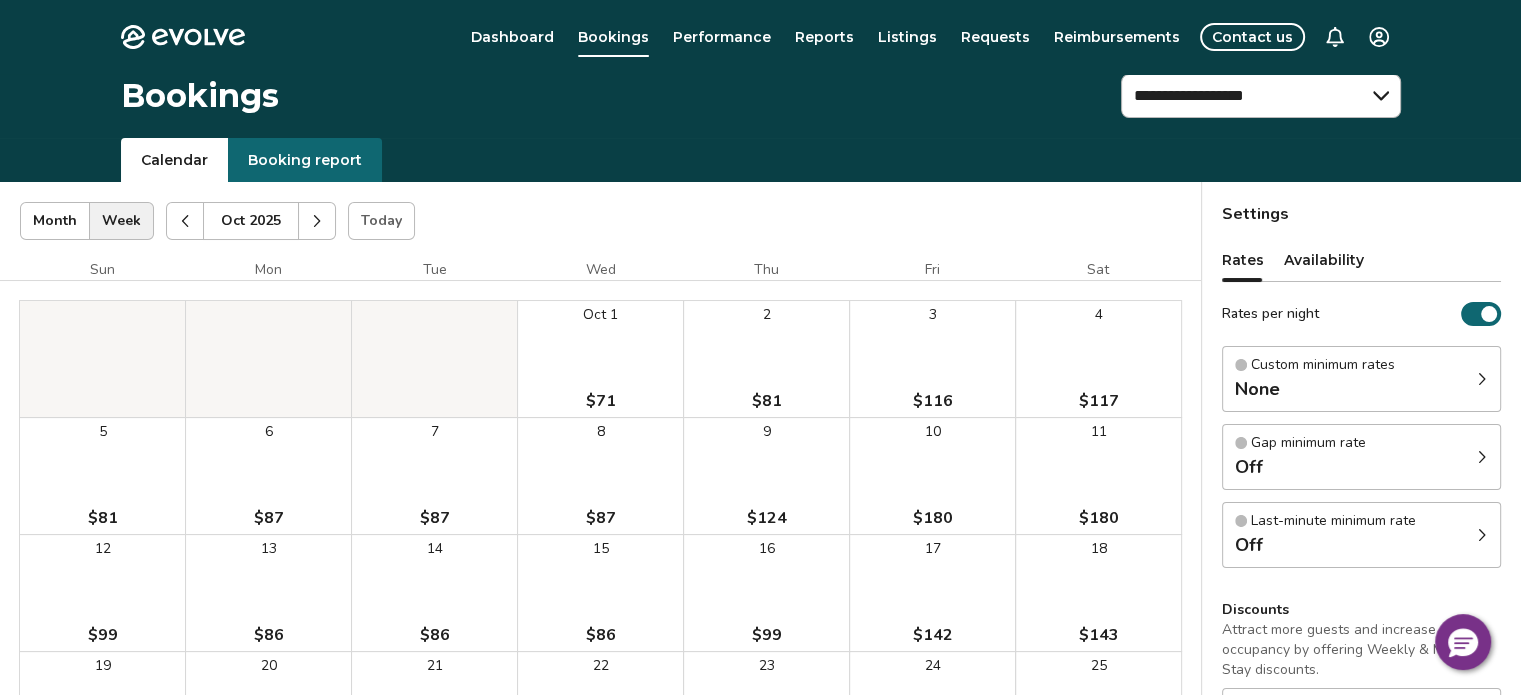 click 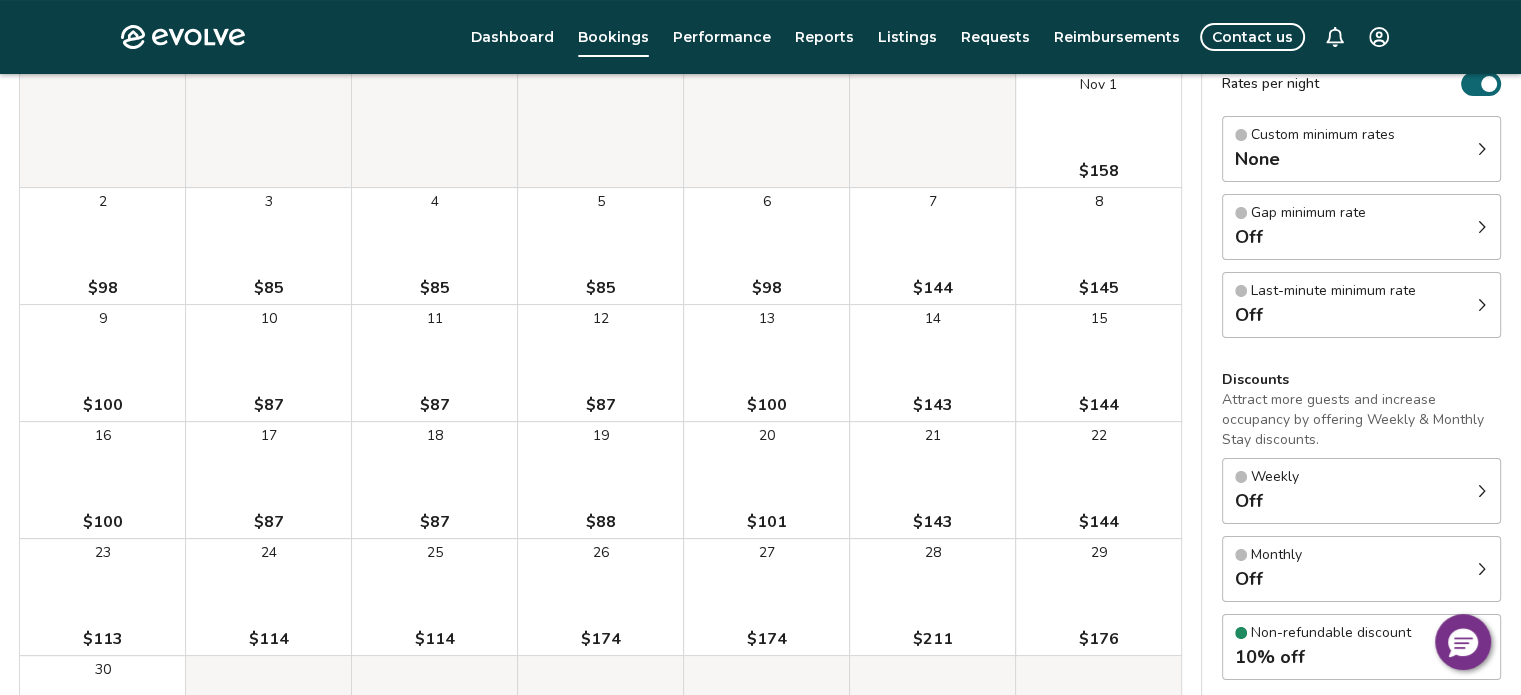 scroll, scrollTop: 0, scrollLeft: 0, axis: both 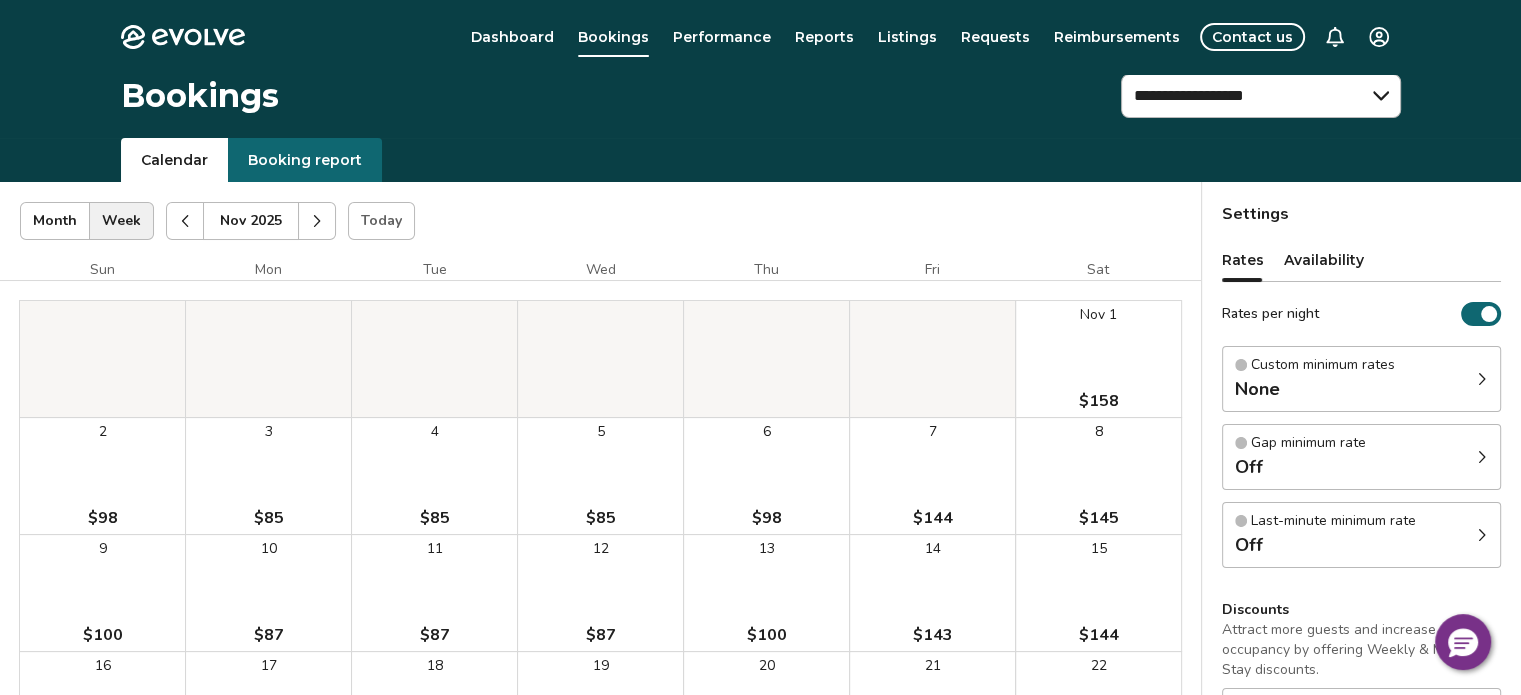 click 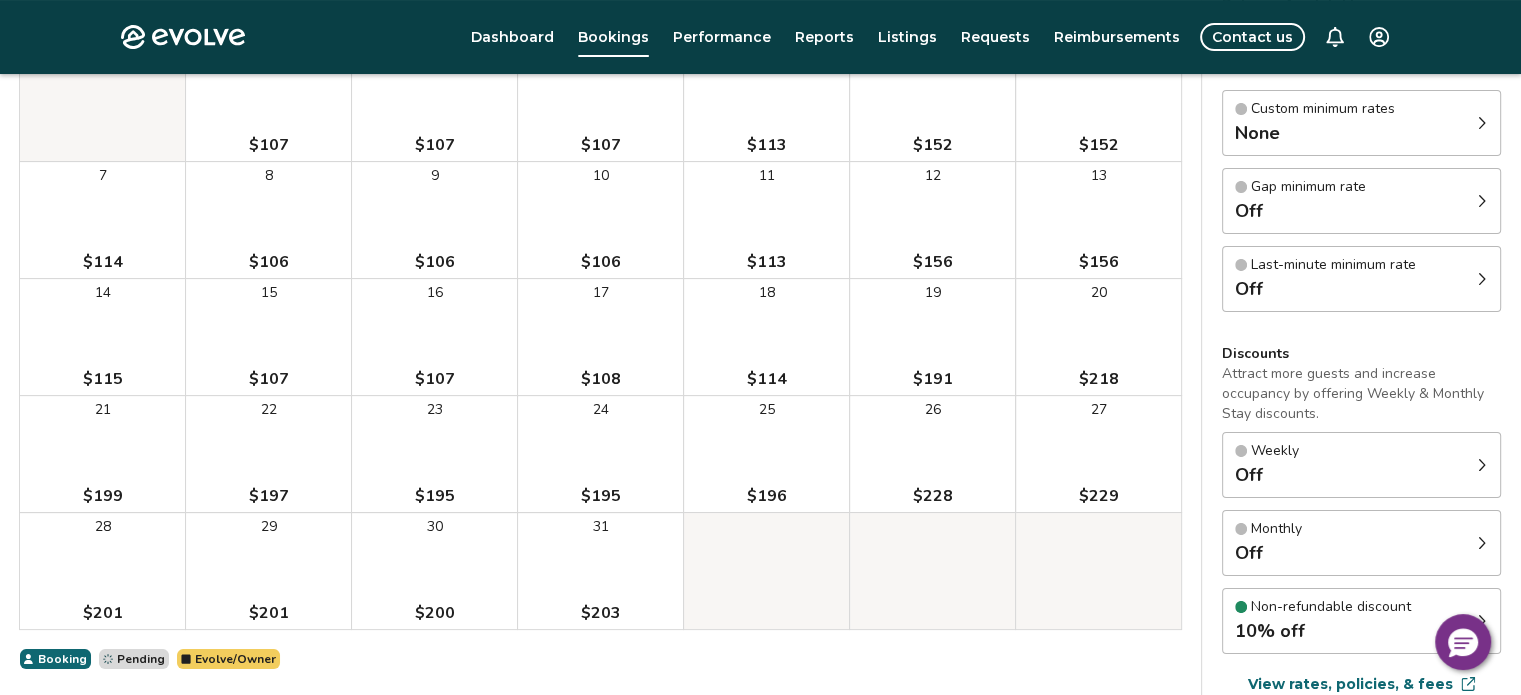 scroll, scrollTop: 400, scrollLeft: 0, axis: vertical 